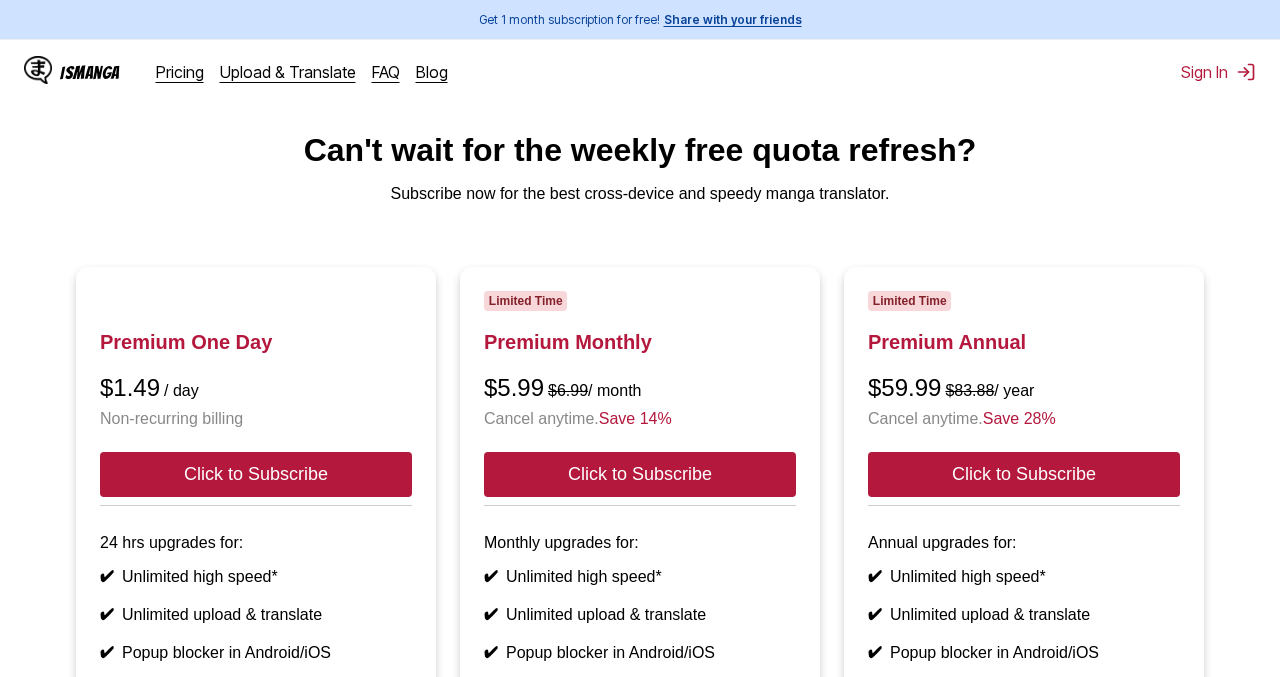 scroll, scrollTop: 0, scrollLeft: 0, axis: both 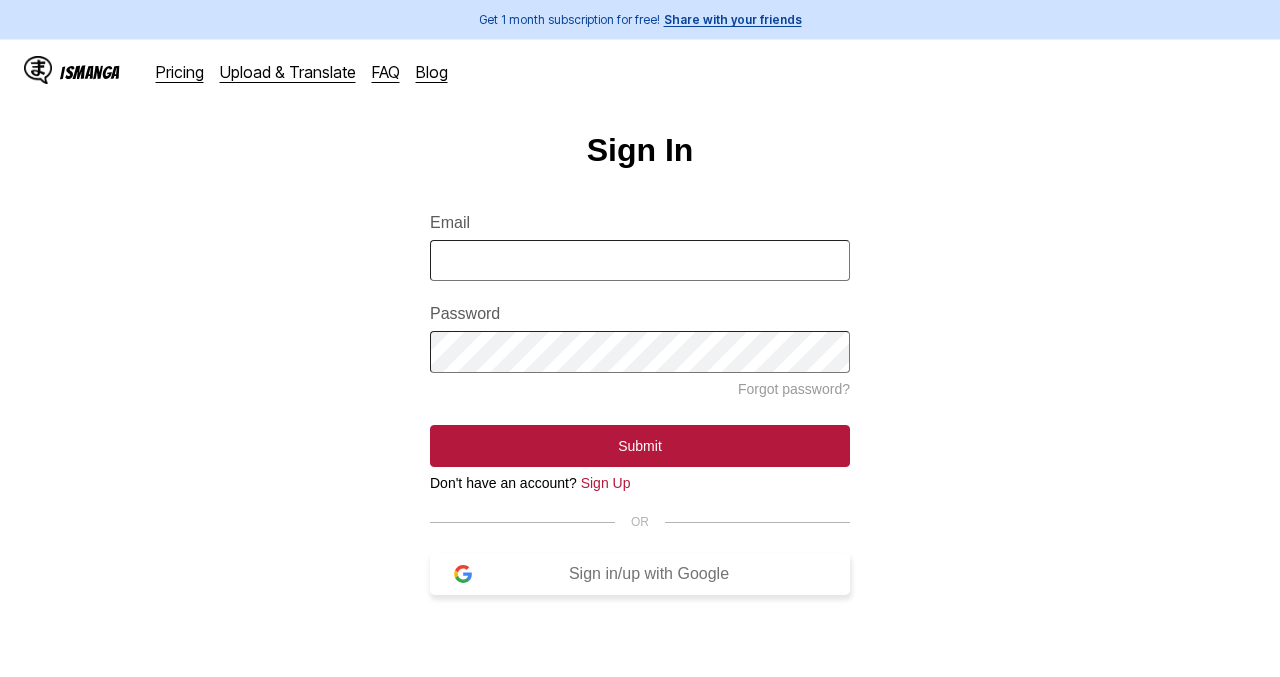 click on "Sign in/up with Google" at bounding box center [640, 574] 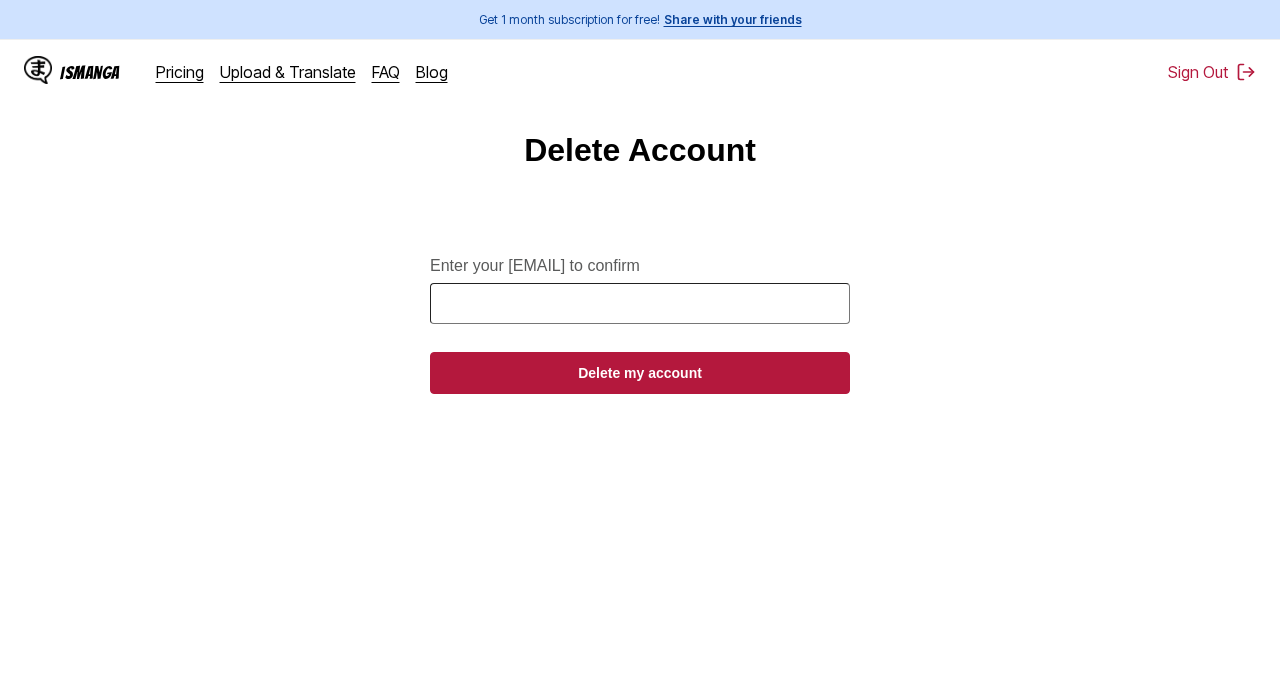 click on "Enter your email to confirm" at bounding box center [640, 303] 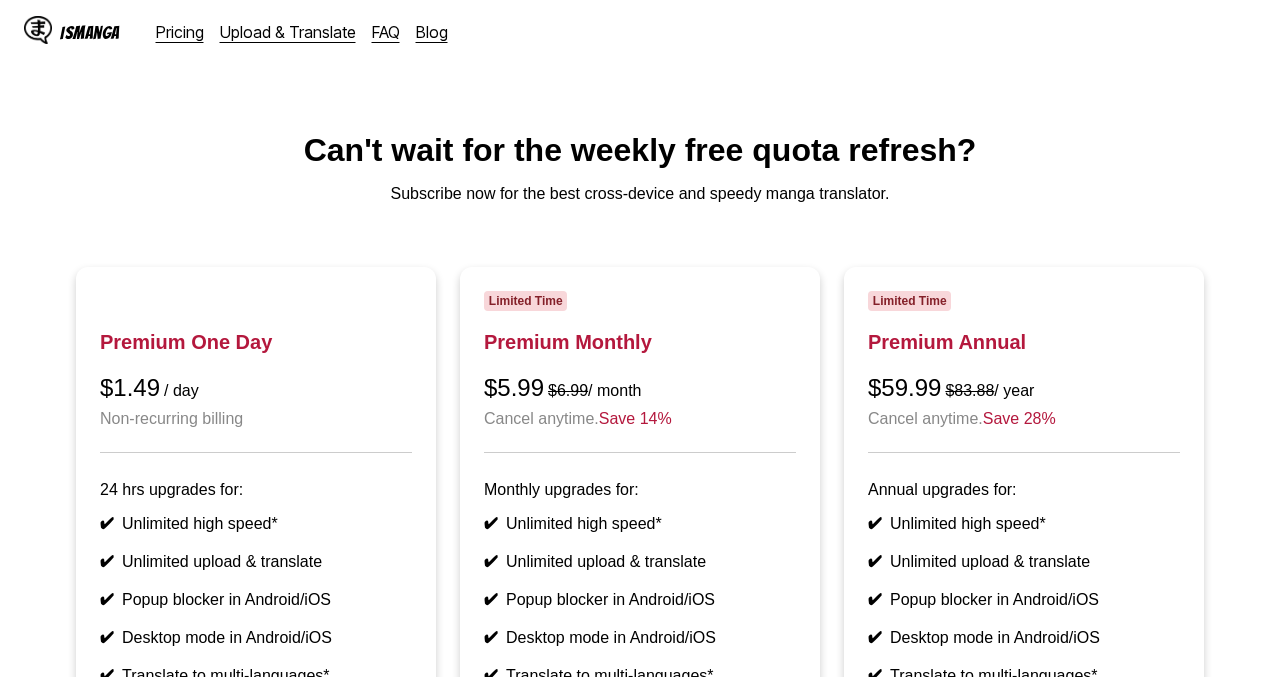 scroll, scrollTop: 0, scrollLeft: 0, axis: both 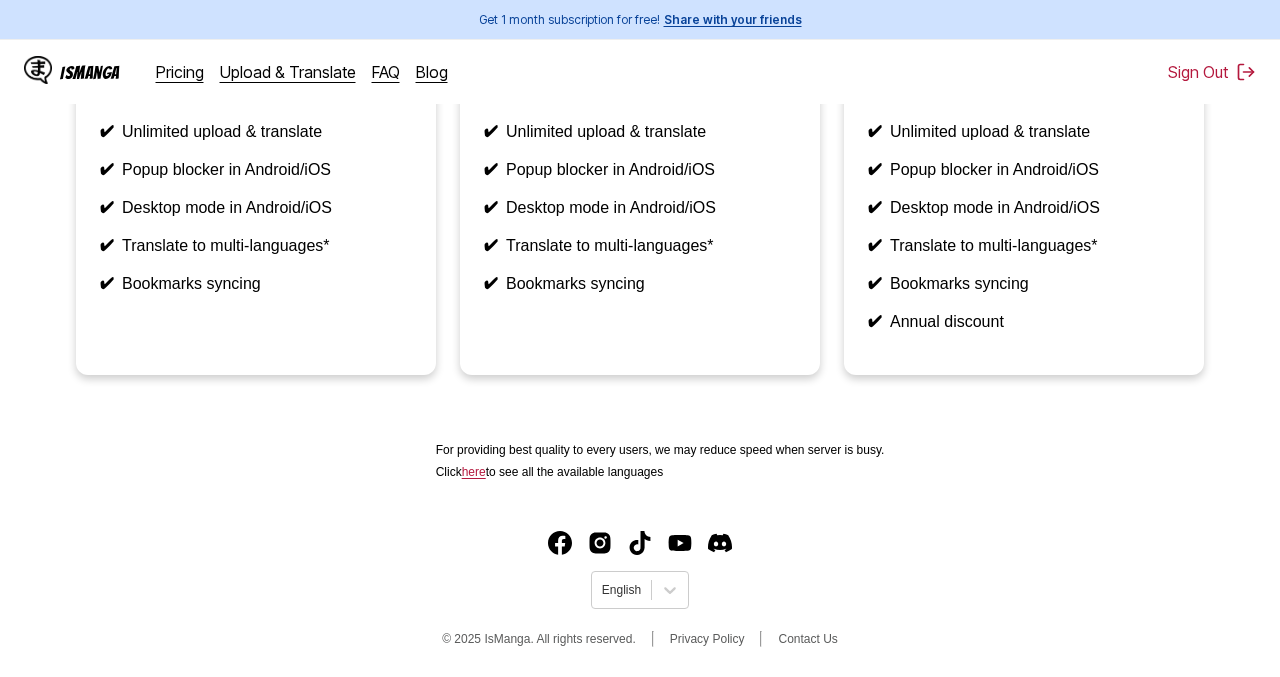 drag, startPoint x: 456, startPoint y: 301, endPoint x: 501, endPoint y: 302, distance: 45.01111 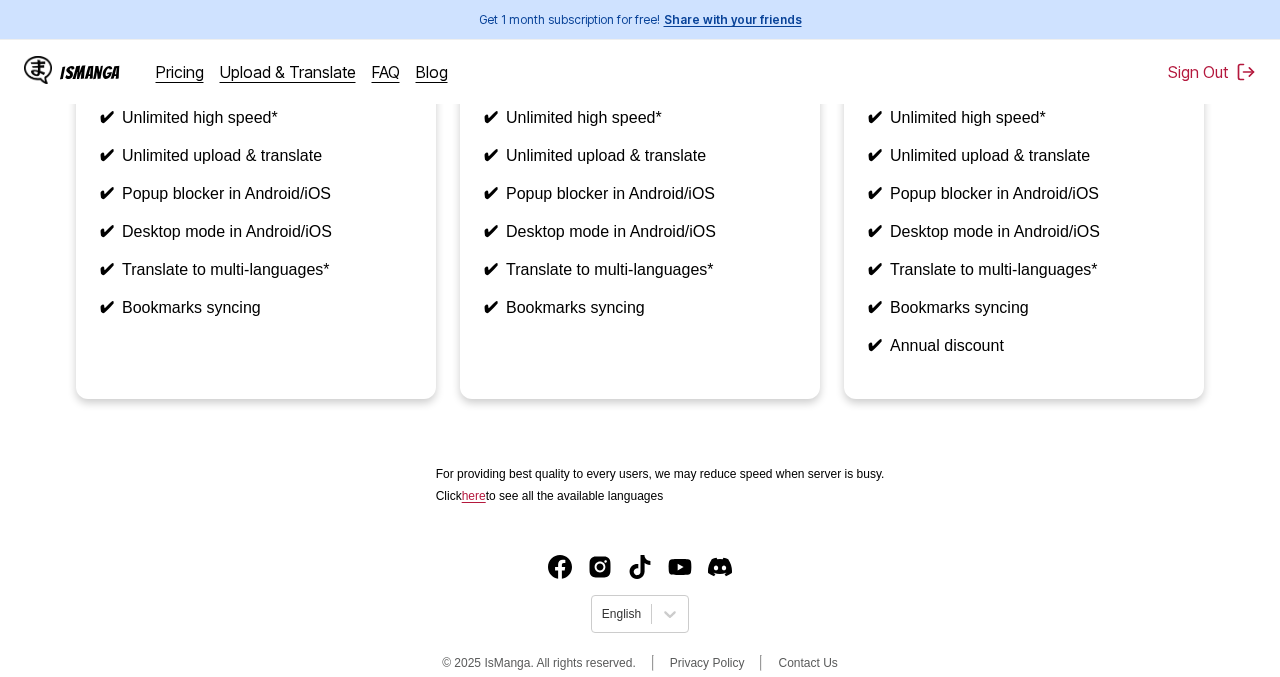 scroll, scrollTop: 577, scrollLeft: 0, axis: vertical 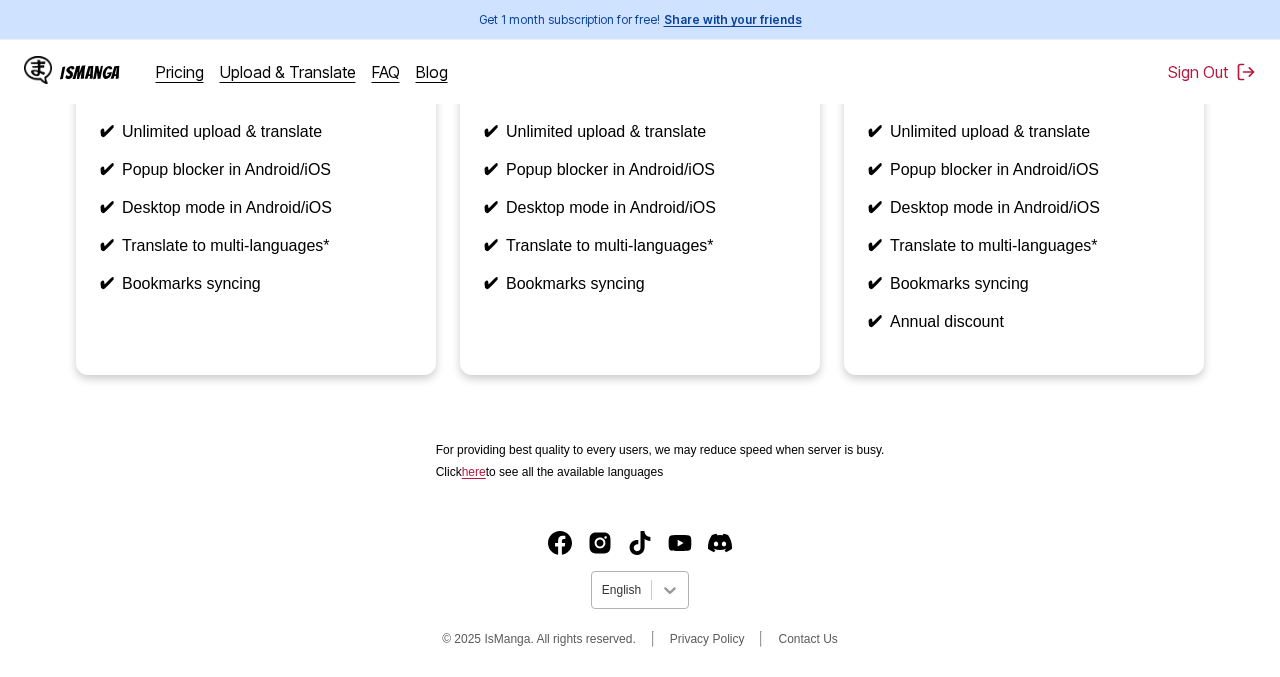 click 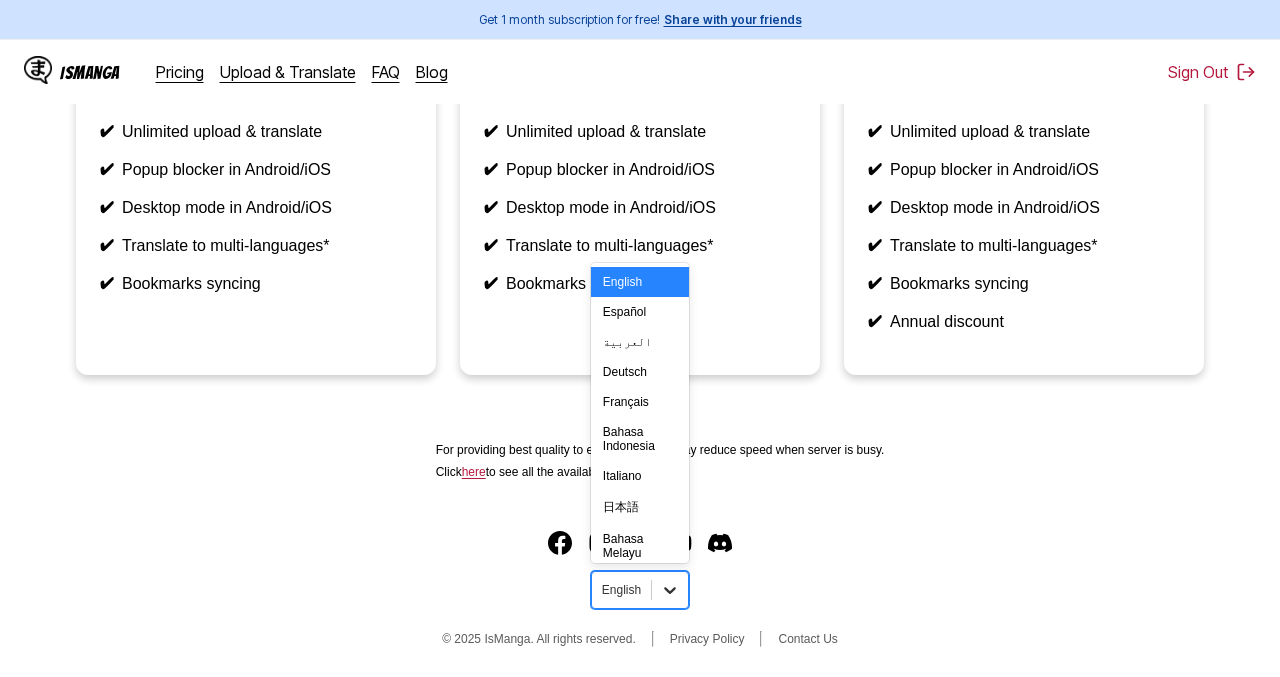 click 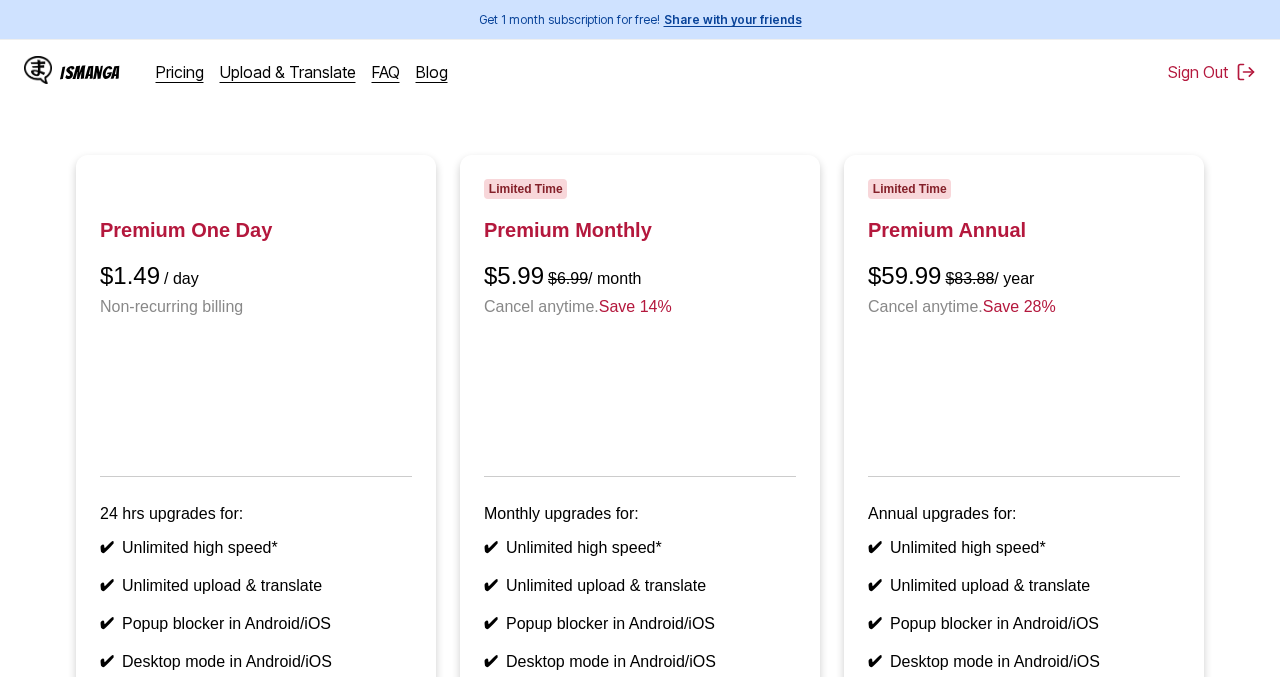scroll, scrollTop: 0, scrollLeft: 0, axis: both 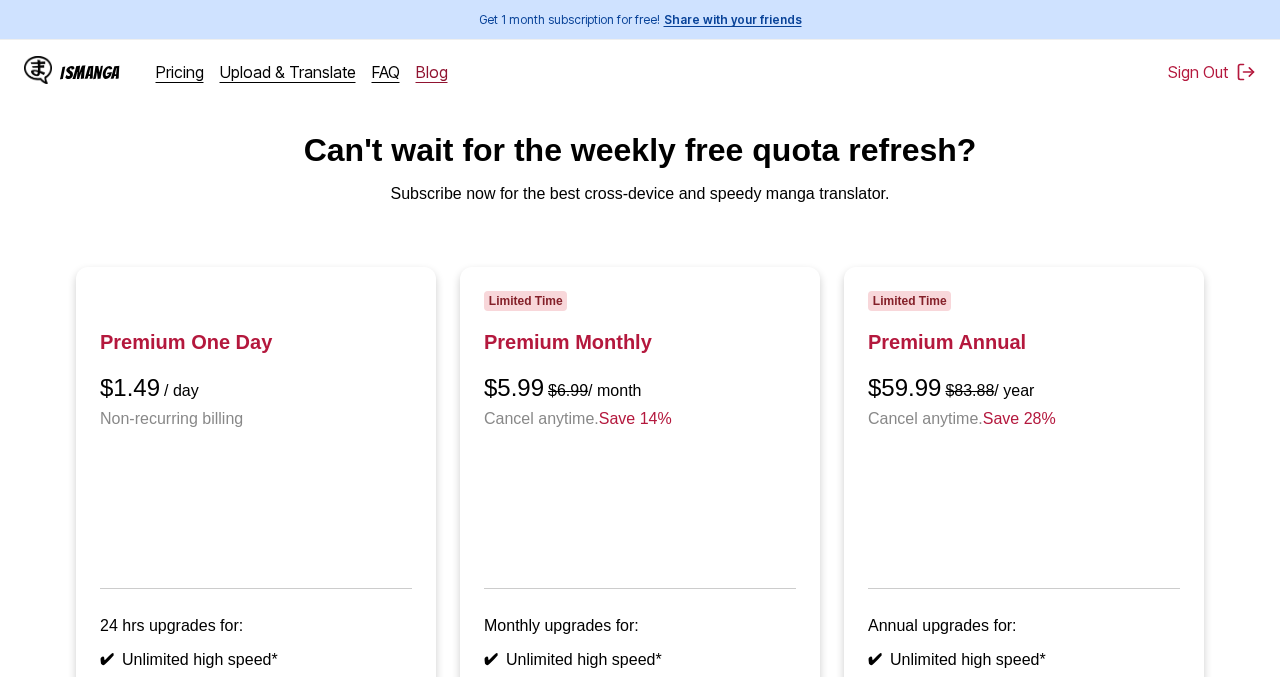 click on "Blog" at bounding box center [432, 72] 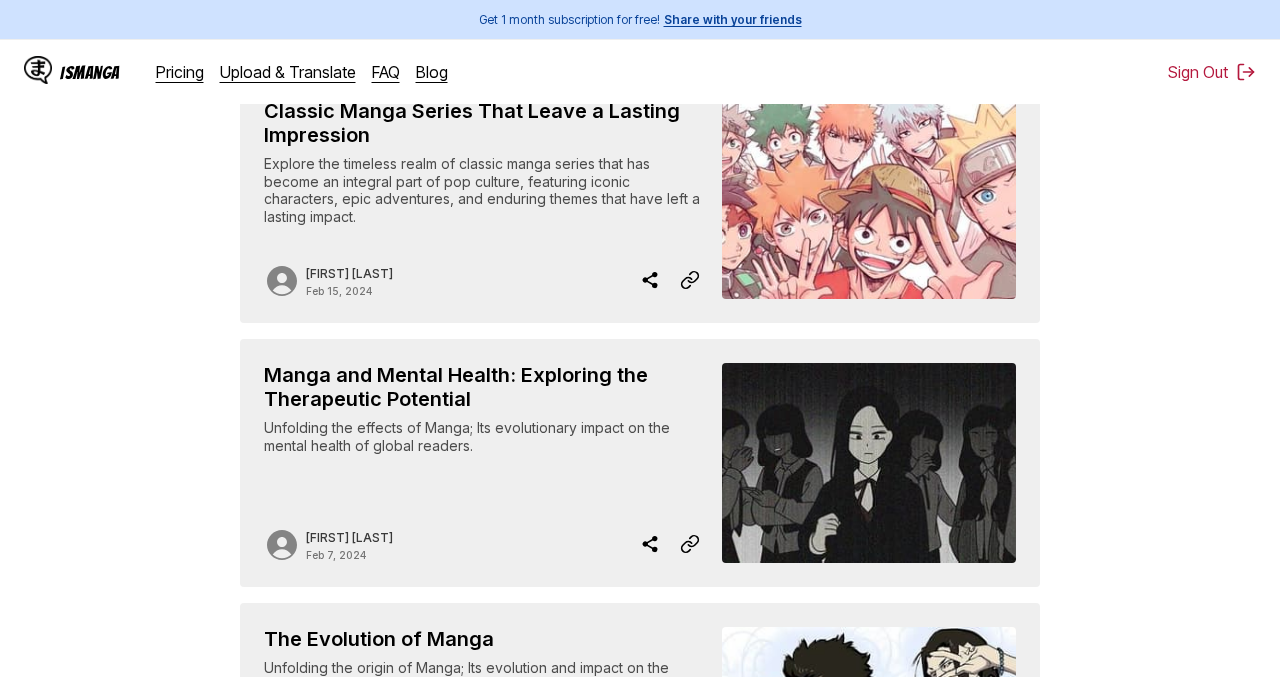 scroll, scrollTop: 0, scrollLeft: 0, axis: both 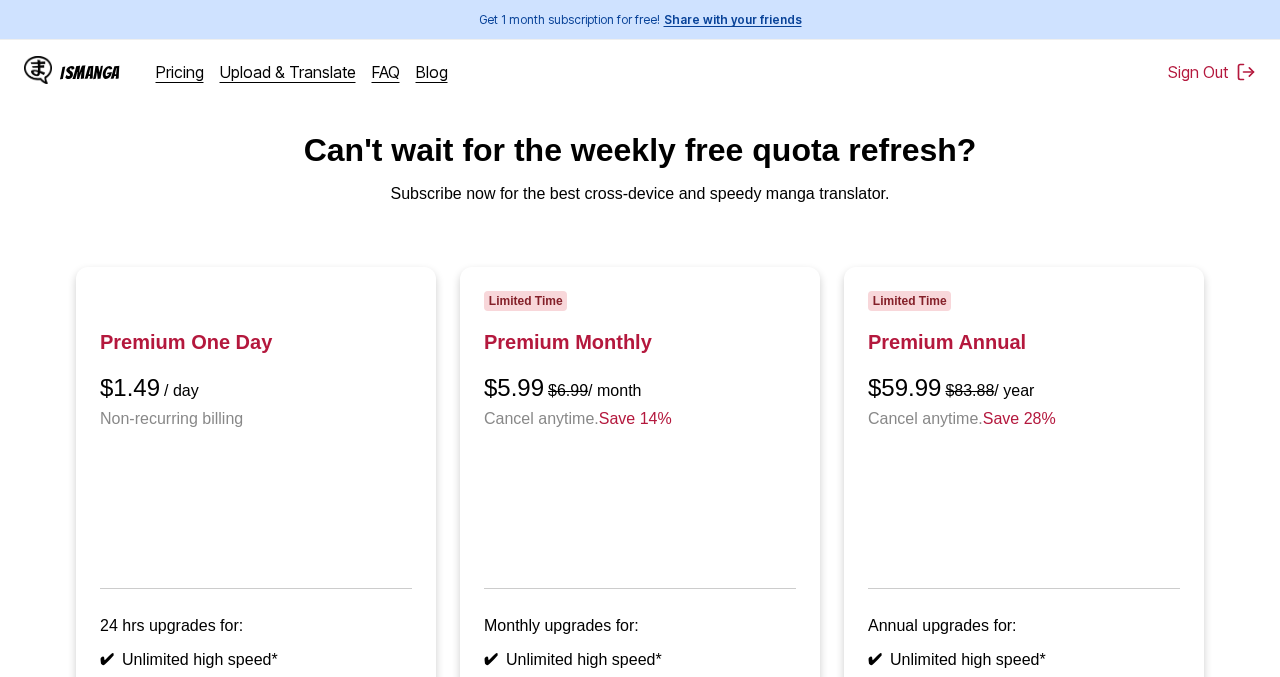 click on "Get 1 month subscription for free! Share with your friends  IsManga  Pricing Upload & Translate FAQ Blog Sign Out Pricing Upload & Translate FAQ Blog" at bounding box center (640, 52) 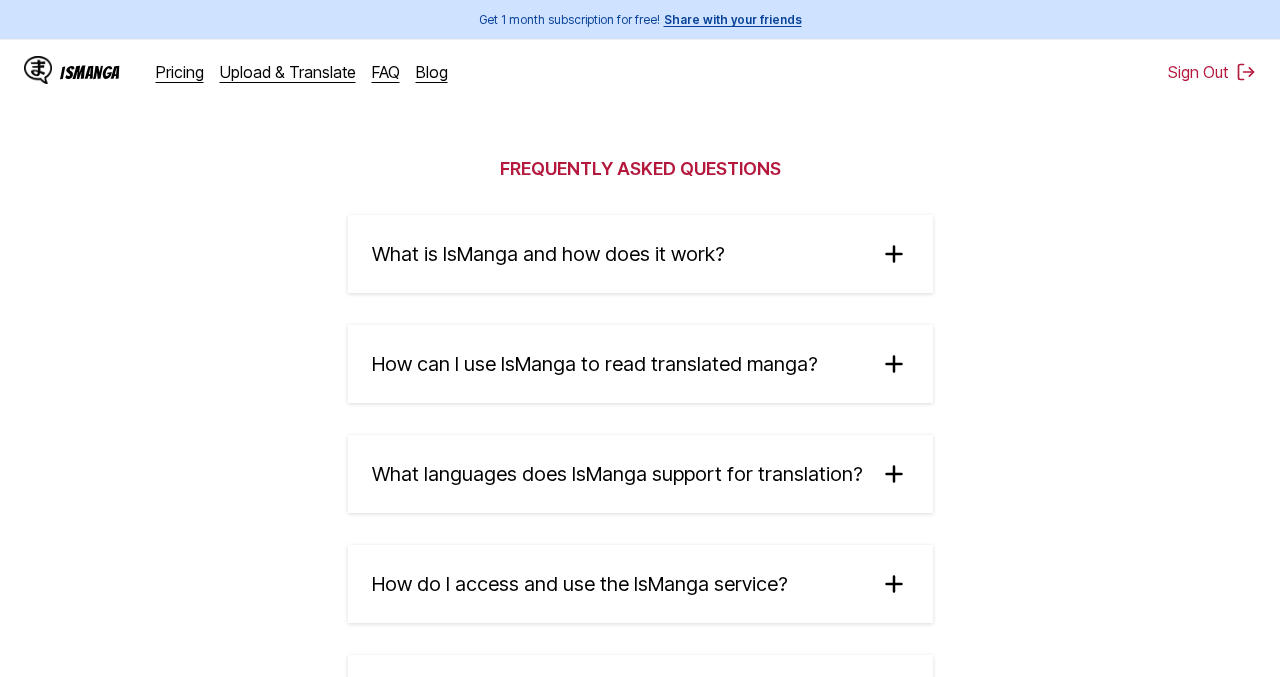 scroll, scrollTop: 3152, scrollLeft: 0, axis: vertical 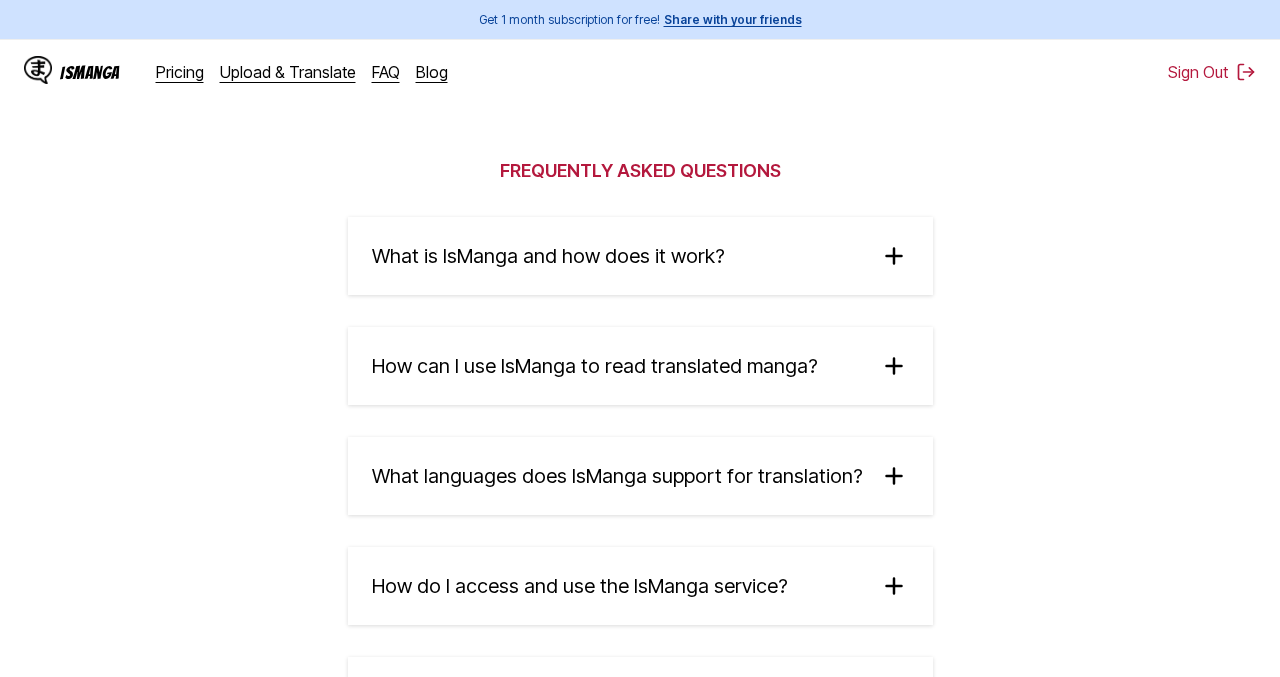 click on "What is IsManga and how does it work?" at bounding box center [548, 256] 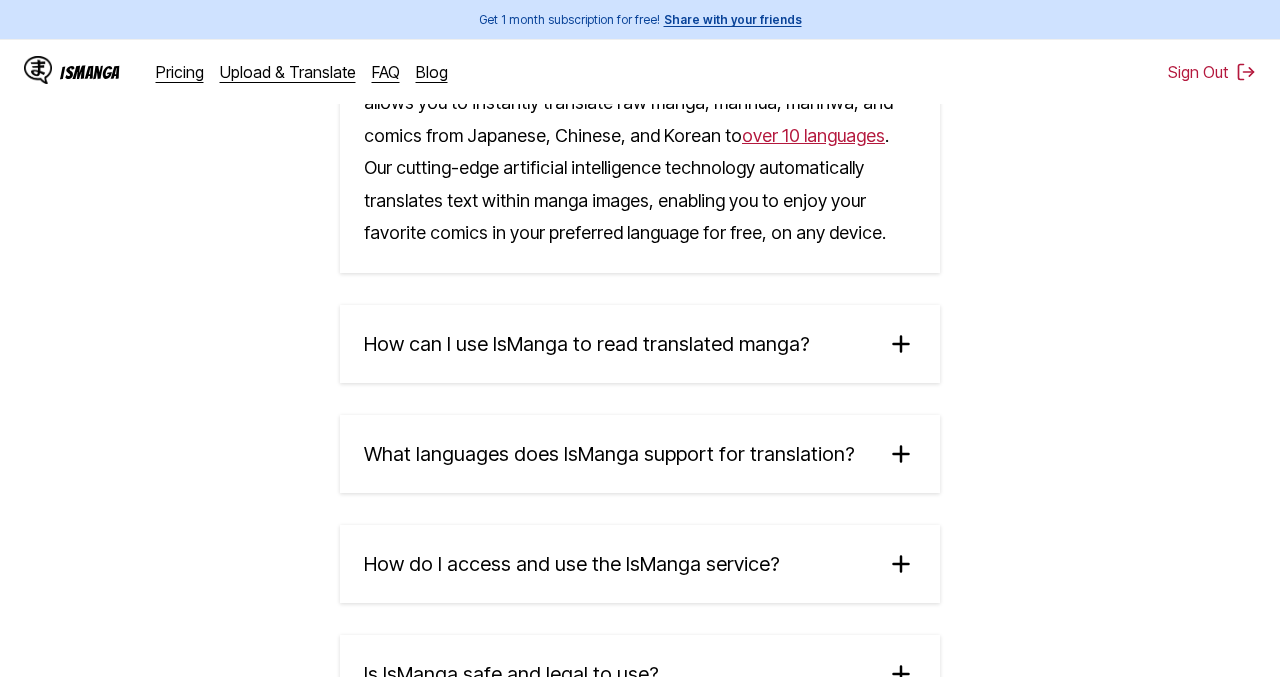 scroll, scrollTop: 3398, scrollLeft: 0, axis: vertical 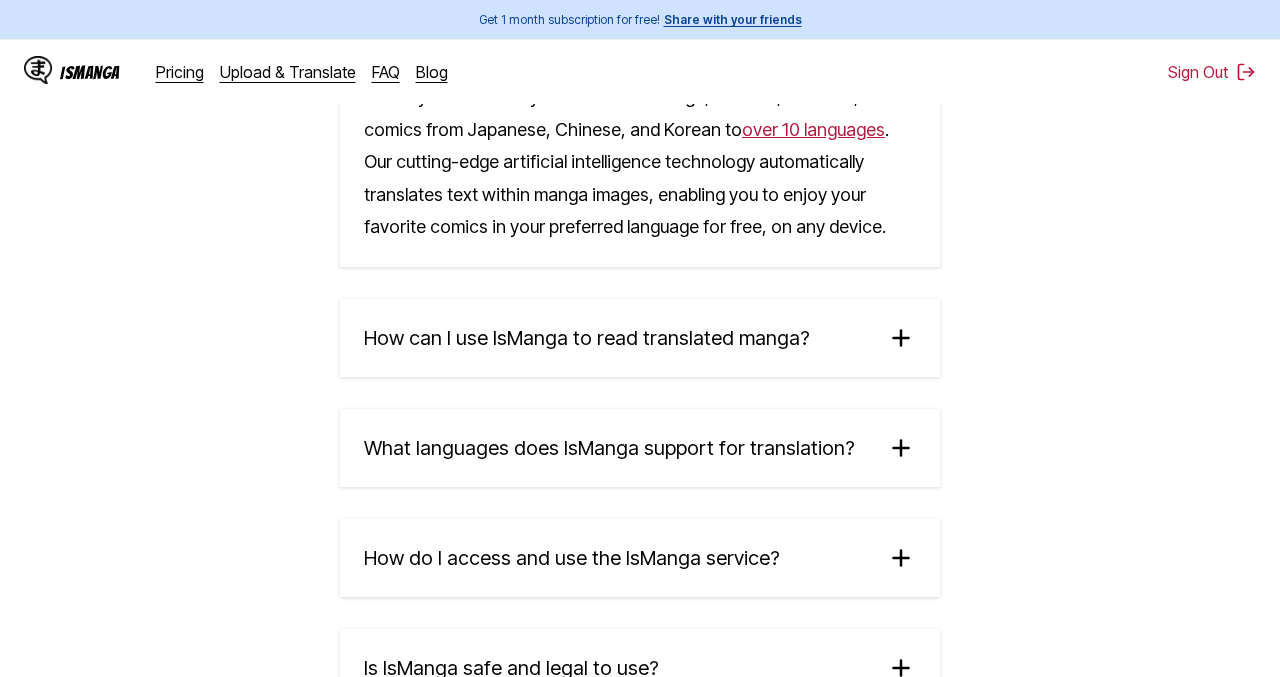 click on "Frequently Asked Questions What is IsManga and how does it work? IsManga is an innovative AI-powered manga translation service that allows you to instantly translate raw manga, manhua, manhwa, and comics from Japanese, Chinese, and Korean to  over 10 languages . Our cutting-edge artificial intelligence technology automatically translates text within manga images, enabling you to enjoy your favorite comics in your preferred language for free, on any device. How can I use IsManga to read translated manga? Using IsManga is simple and user-friendly. You can either upload your own manga images or visit any raw manga, manhua, manhwa, or comics website. Once you've installed our Manga Translator extension or mobile app, select your desired source and target languages, then click 'Translate' to start reading your favorite manga in your chosen language instantly. What languages does IsManga support for translation? visit our language support page . How do I access and use the IsManga service? View all" at bounding box center [640, 329] 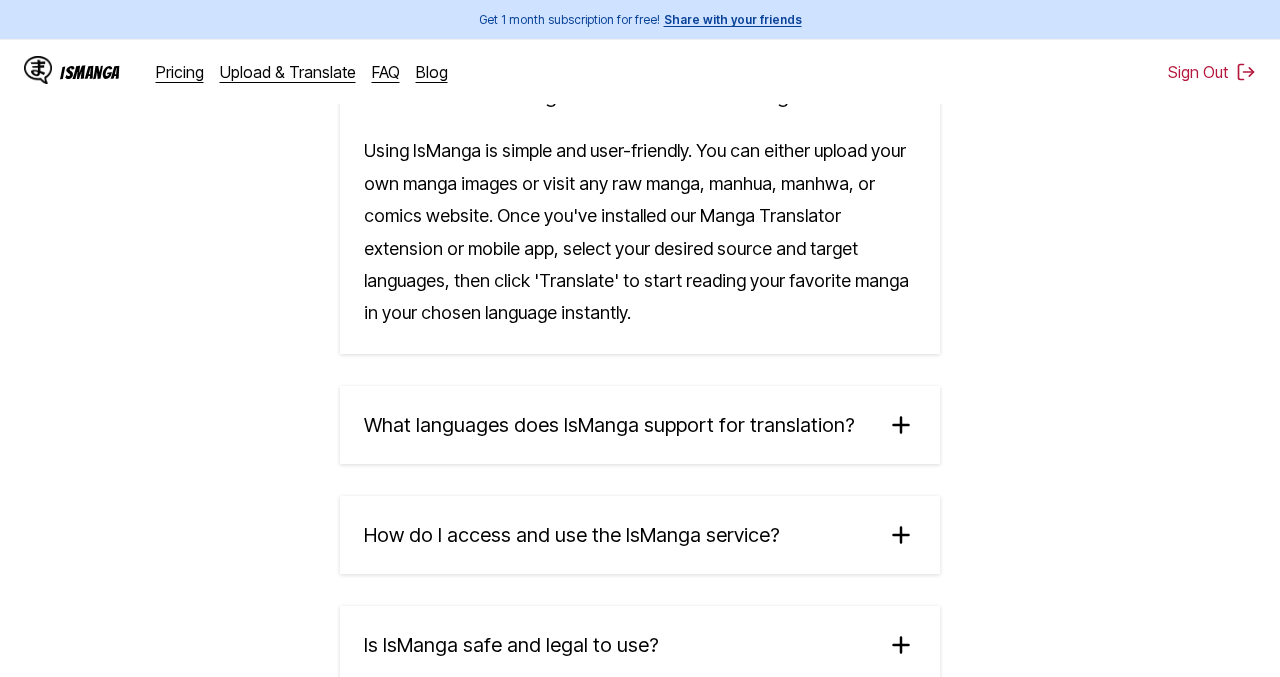 scroll, scrollTop: 3641, scrollLeft: 0, axis: vertical 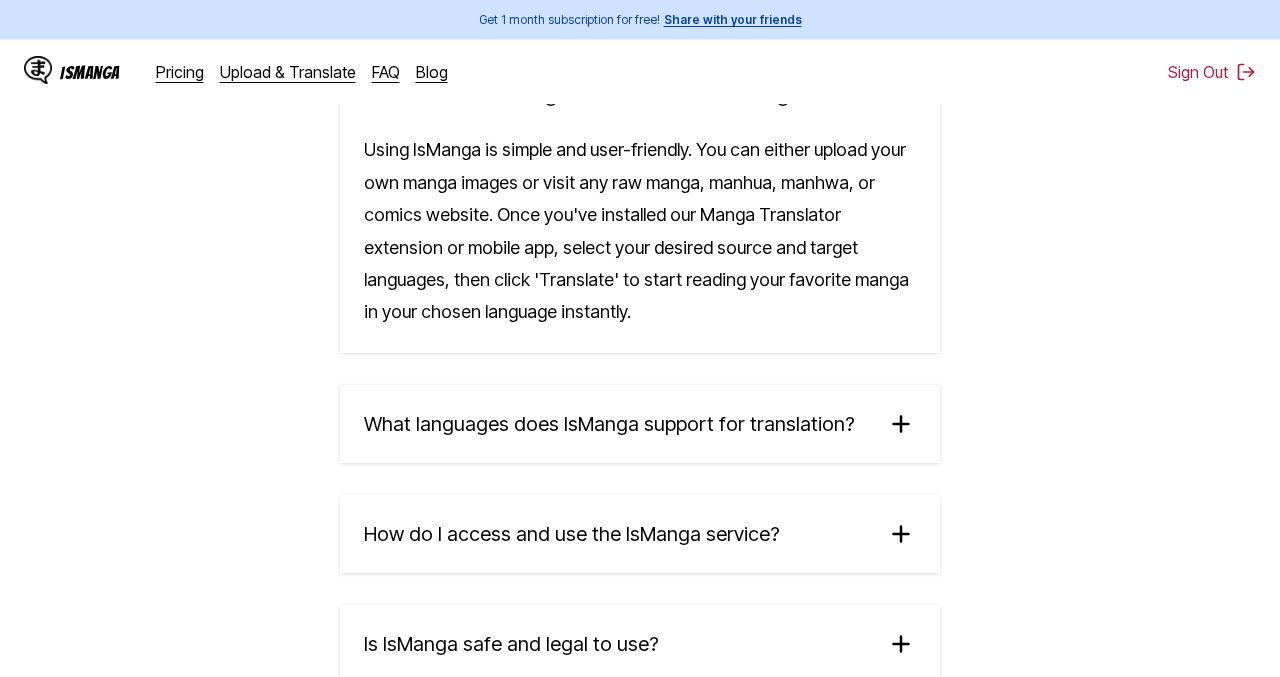 click on "What languages does IsManga support for translation?" at bounding box center [609, 424] 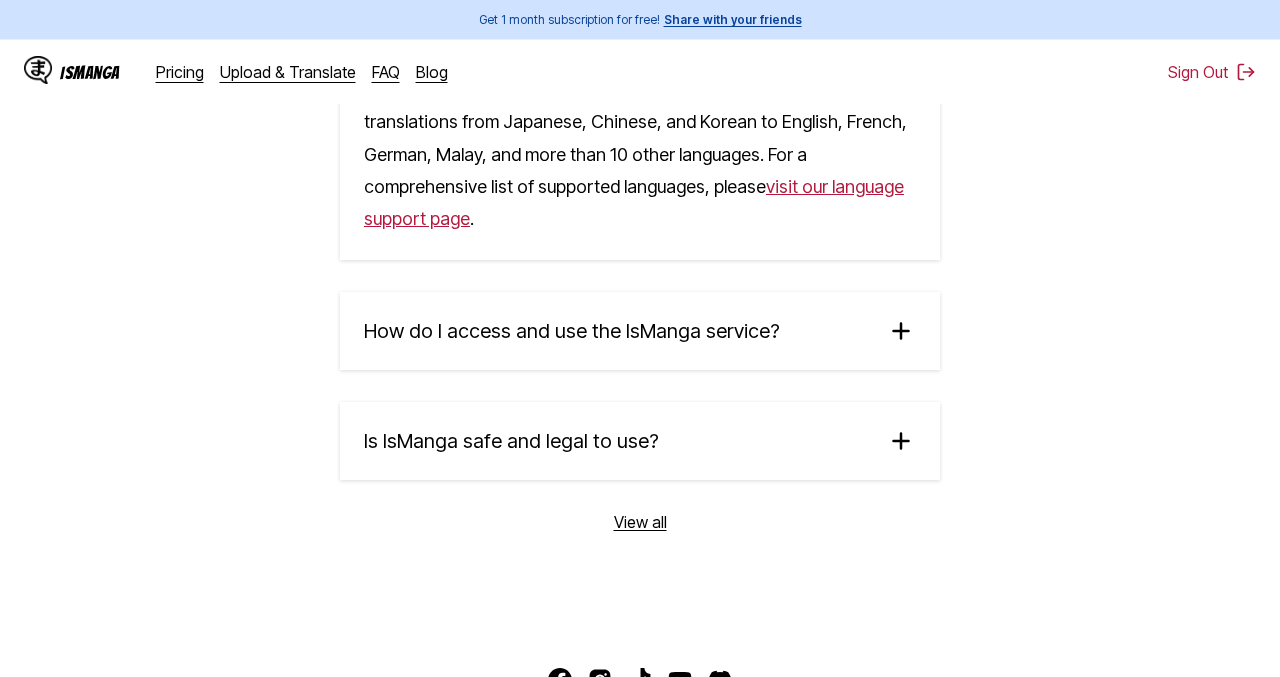 scroll, scrollTop: 4033, scrollLeft: 0, axis: vertical 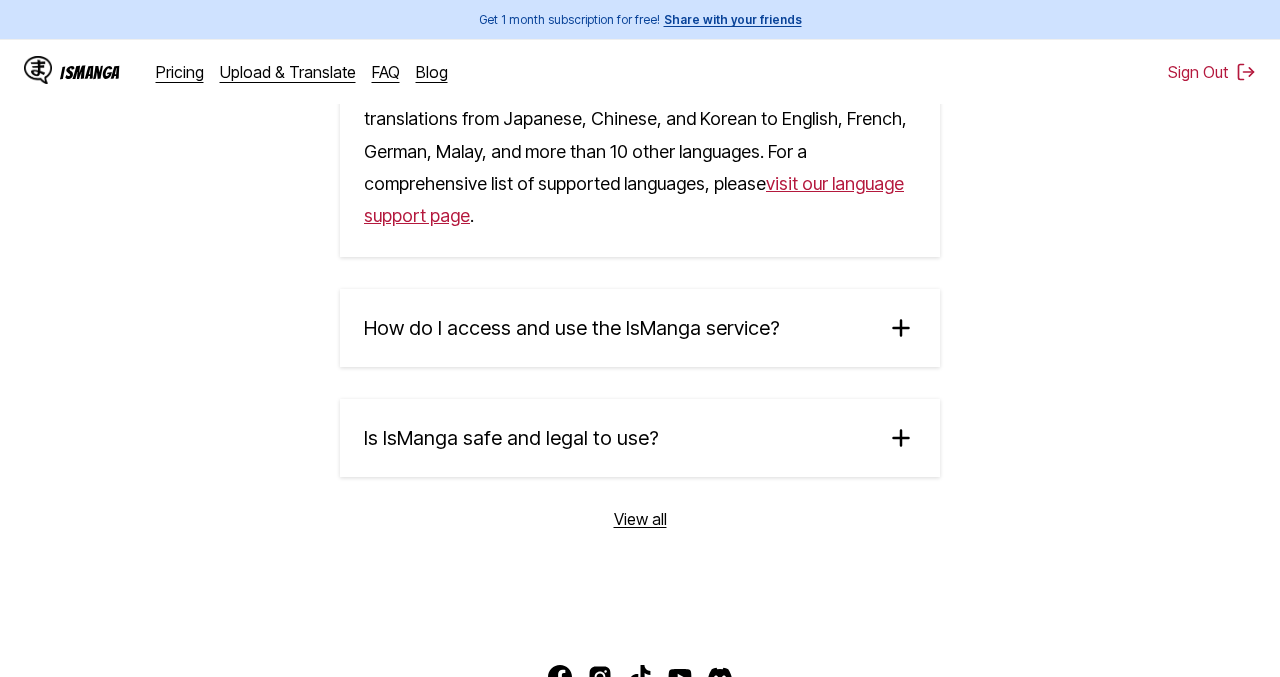 click on "How do I access and use the IsManga service?" at bounding box center (640, 328) 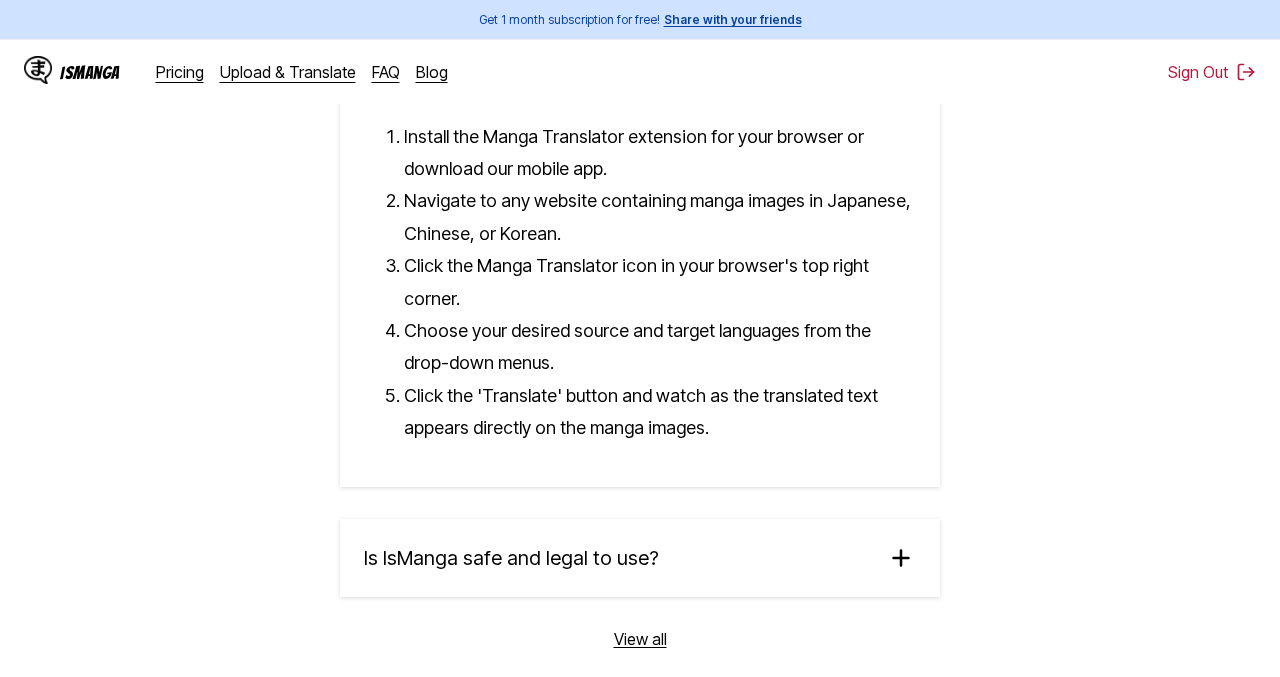 scroll, scrollTop: 4301, scrollLeft: 0, axis: vertical 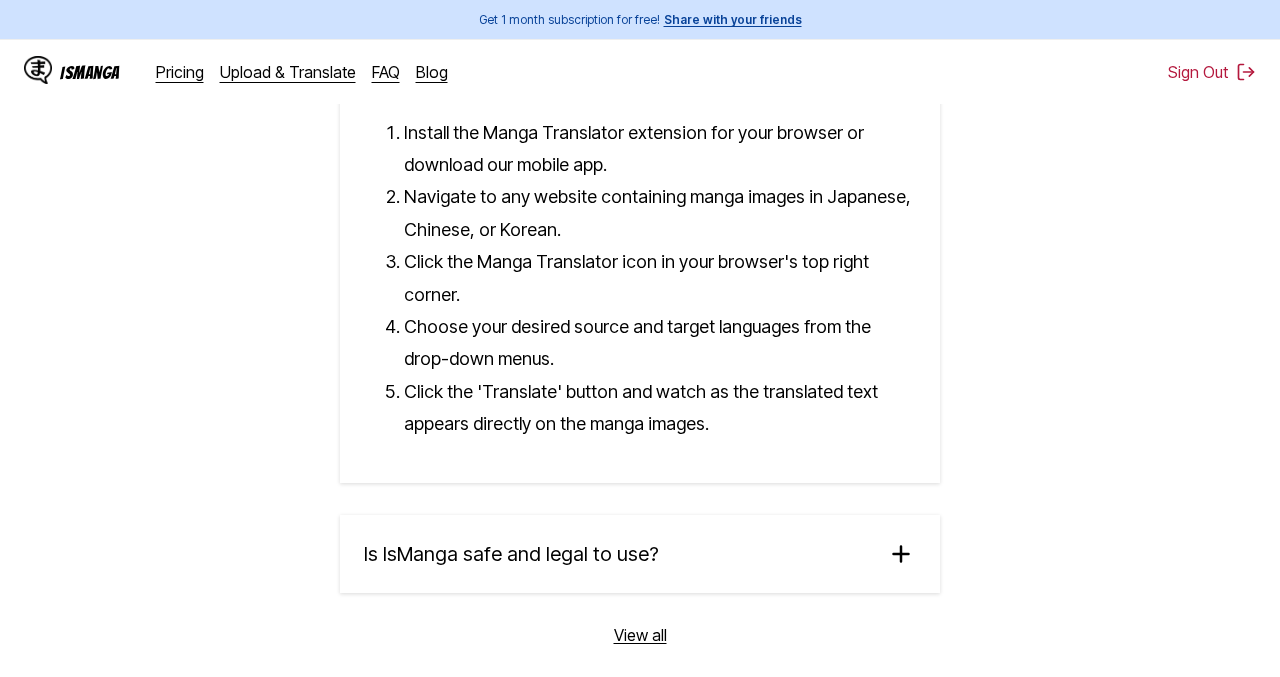 click on "Is IsManga safe and legal to use?" at bounding box center (511, 554) 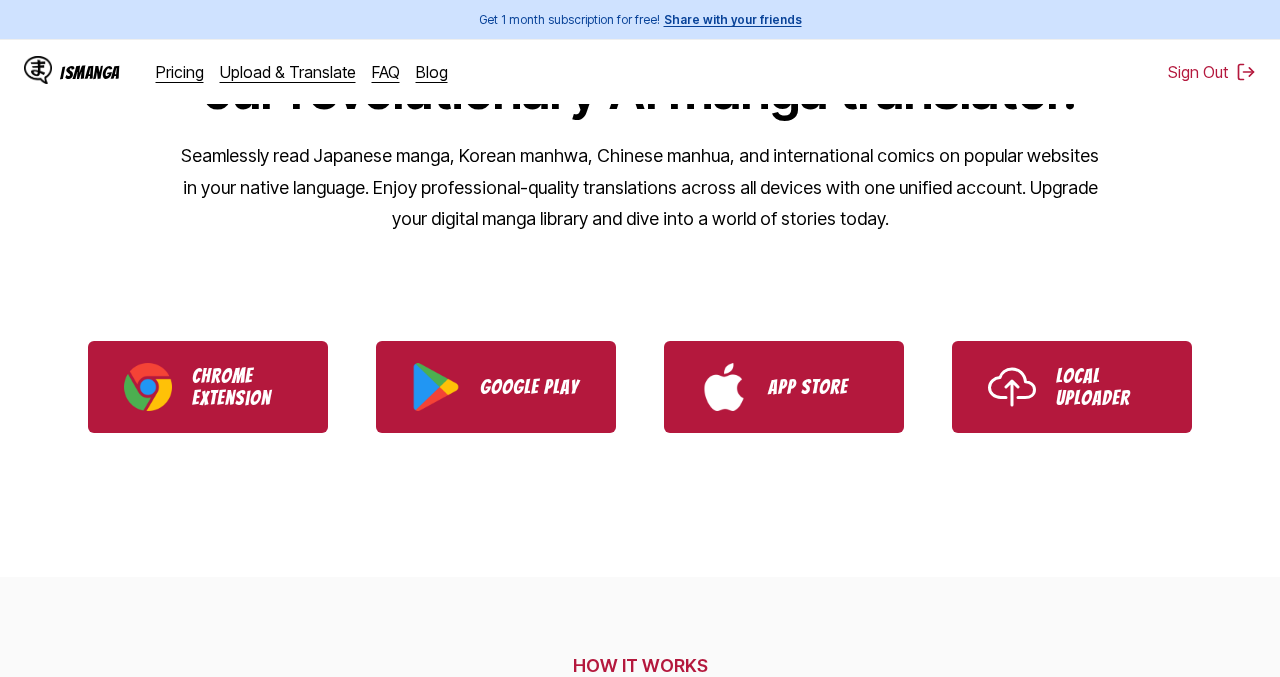 scroll, scrollTop: 0, scrollLeft: 0, axis: both 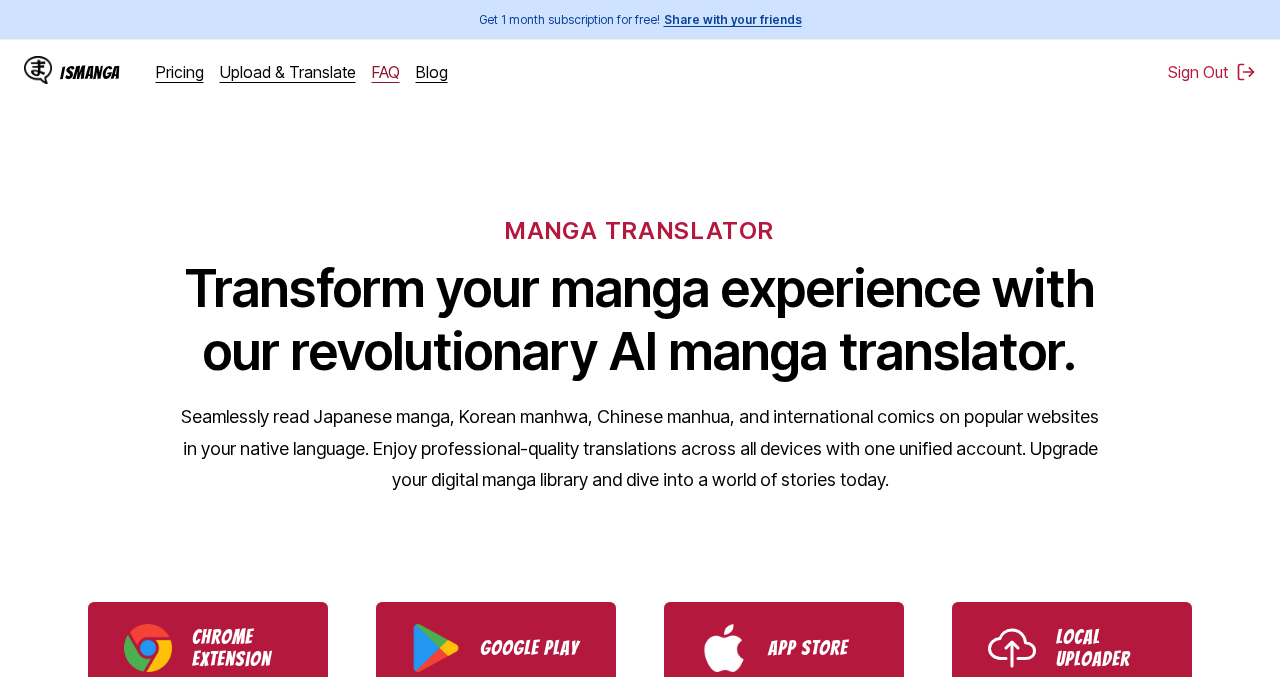 click on "FAQ" at bounding box center [386, 72] 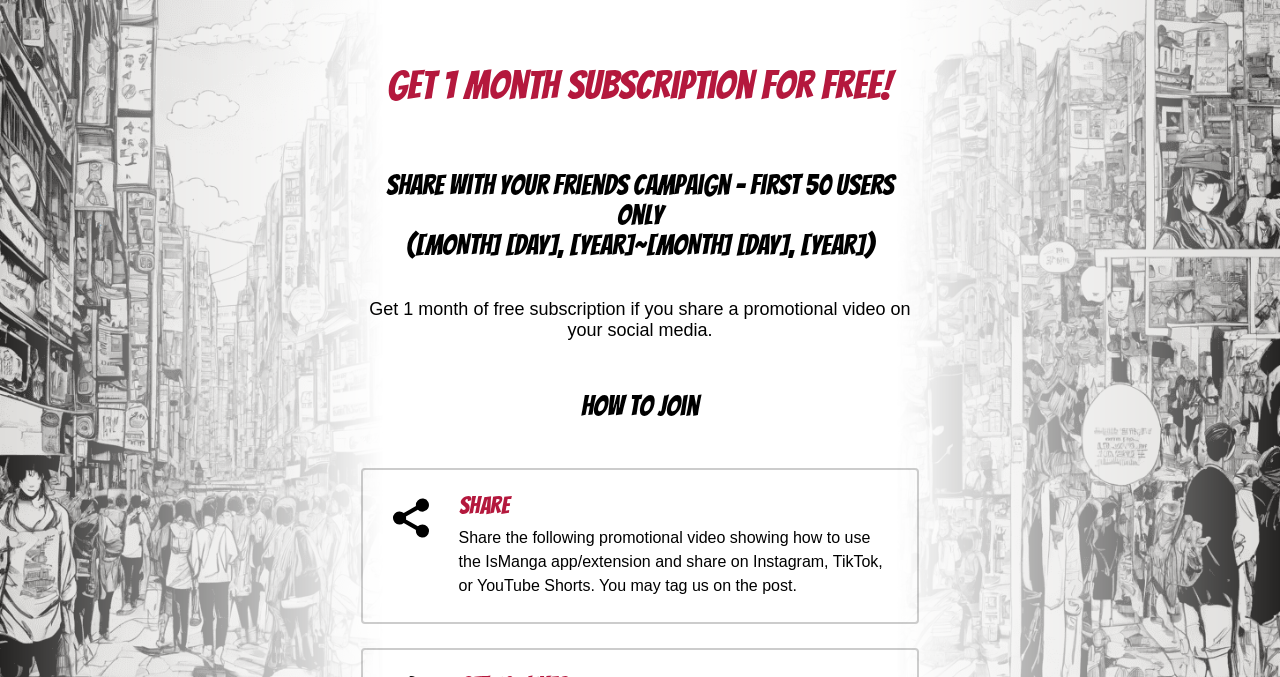 scroll, scrollTop: 0, scrollLeft: 0, axis: both 